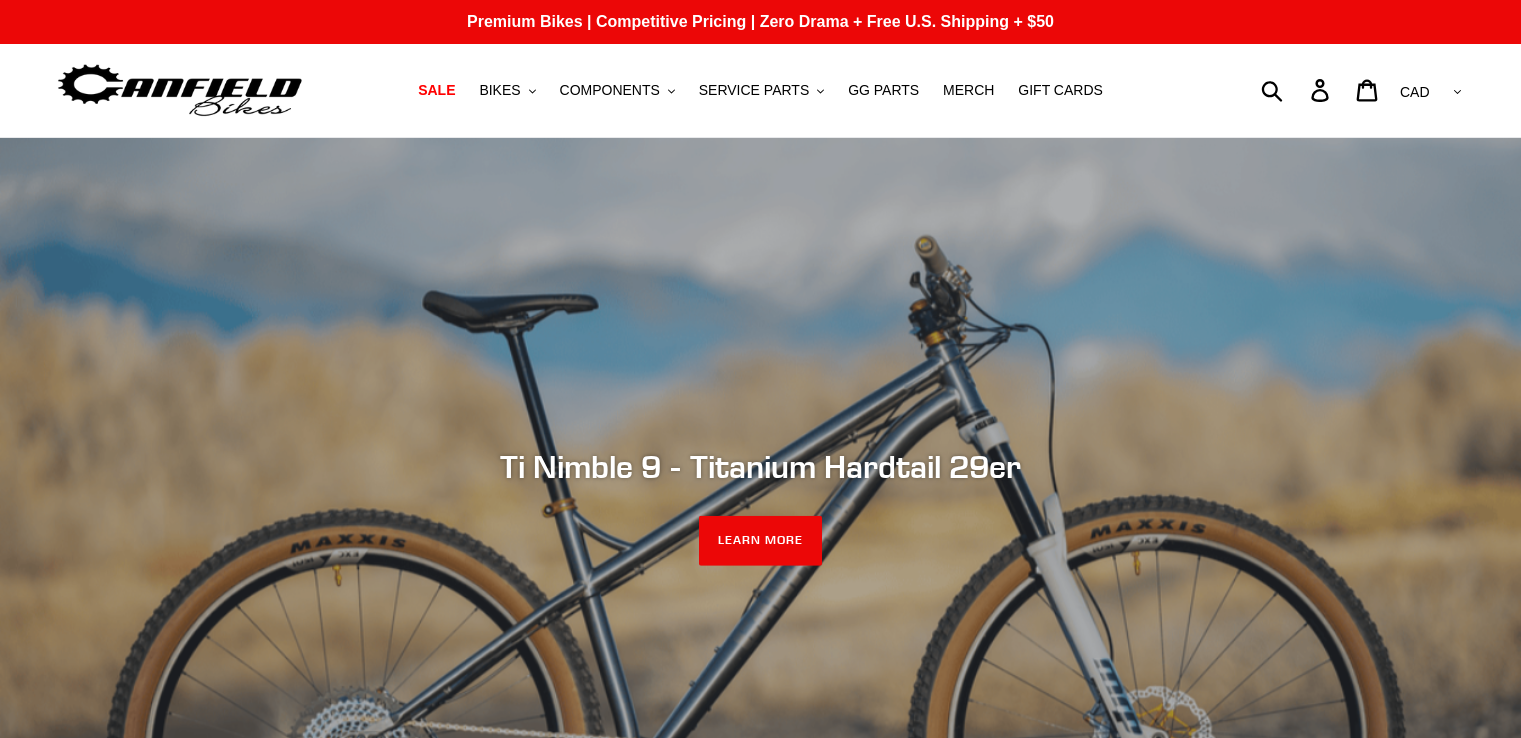 scroll, scrollTop: 0, scrollLeft: 0, axis: both 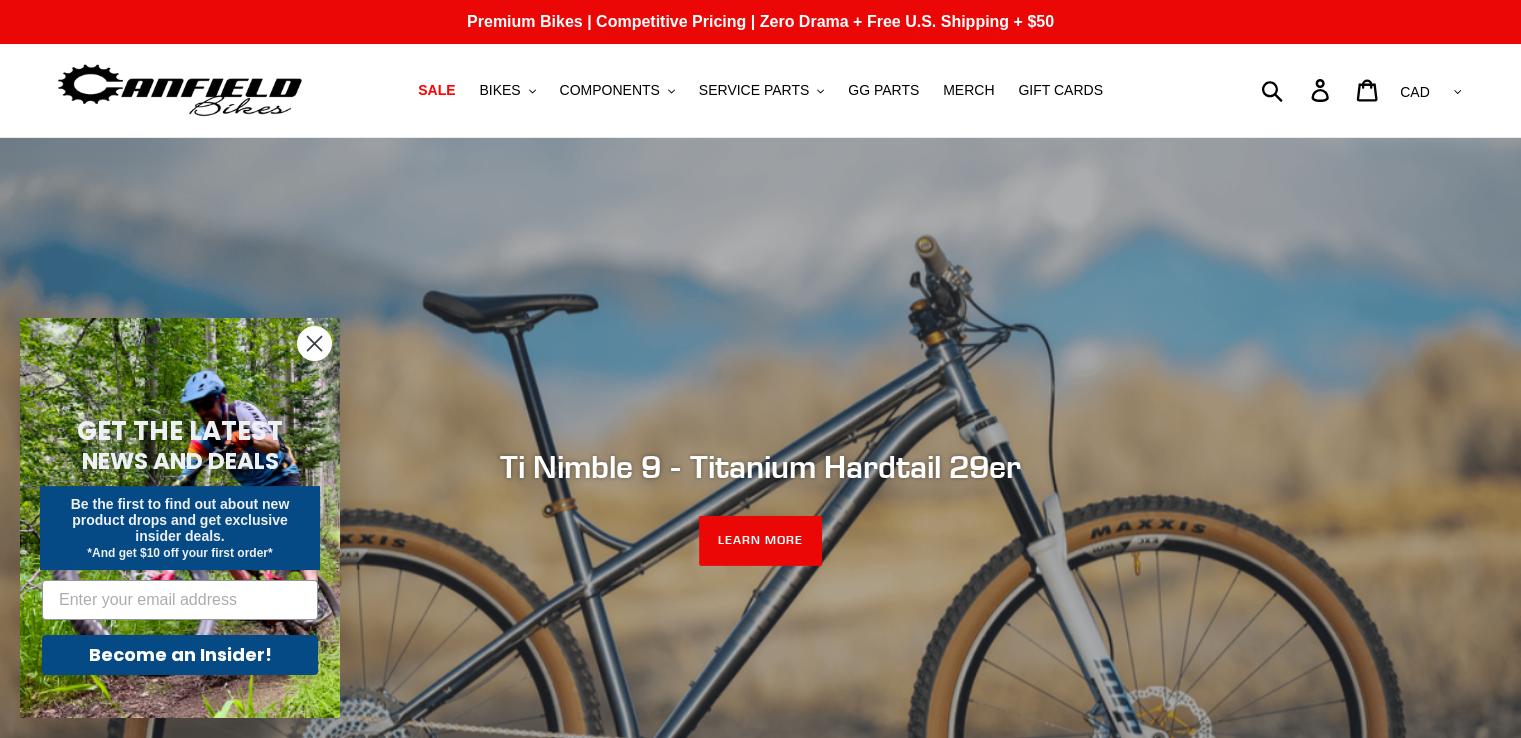 click 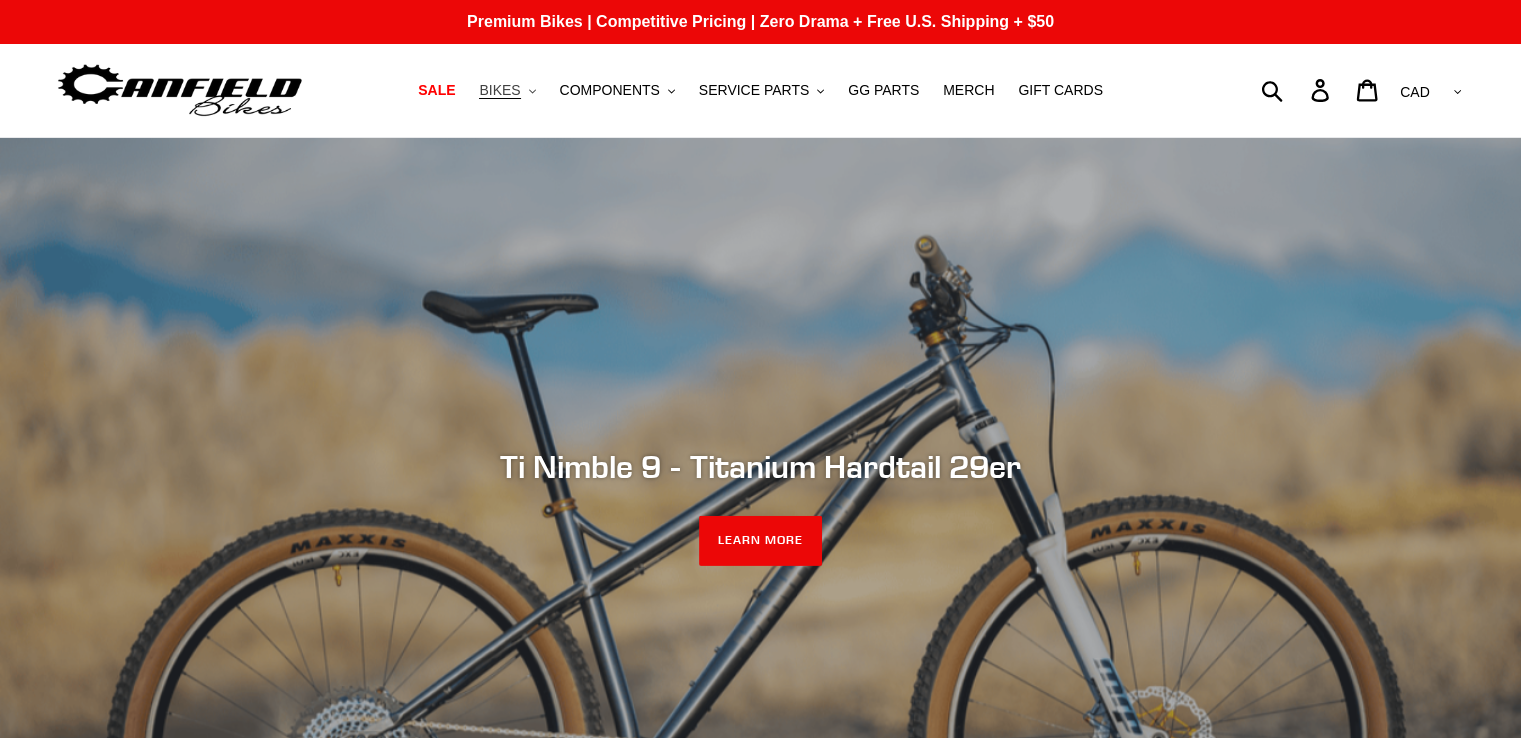 click on "BIKES" at bounding box center [499, 90] 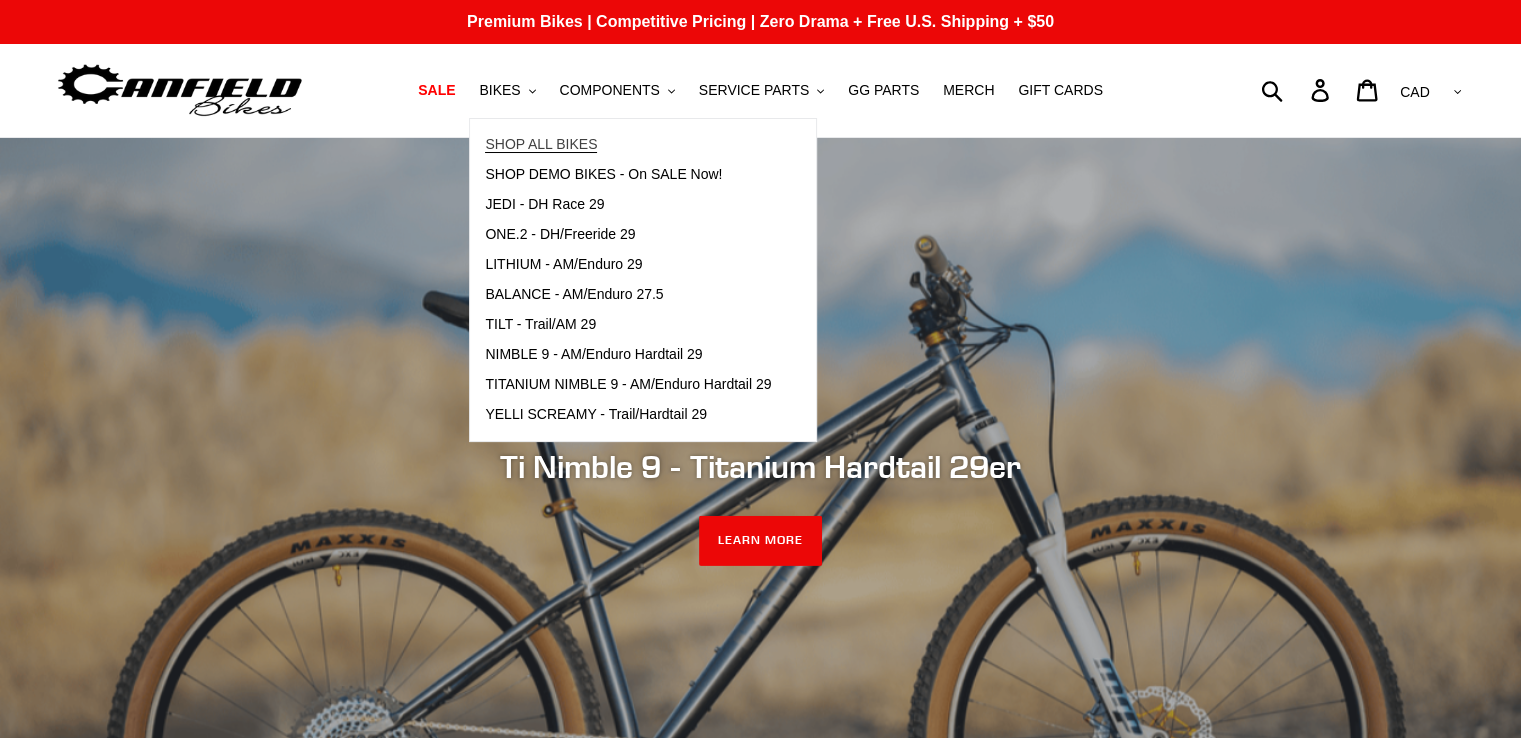 click on "SHOP ALL BIKES" at bounding box center [541, 144] 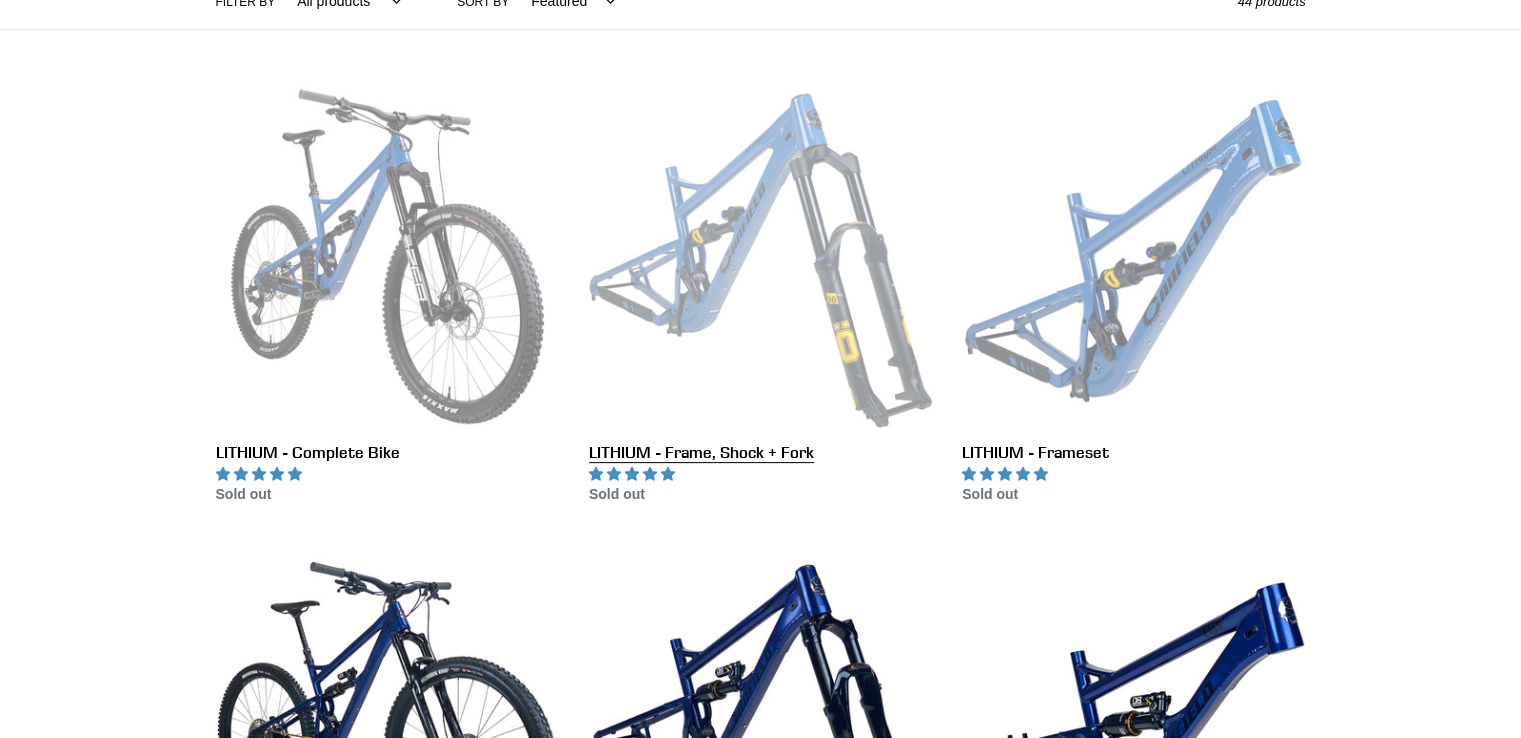 scroll, scrollTop: 500, scrollLeft: 0, axis: vertical 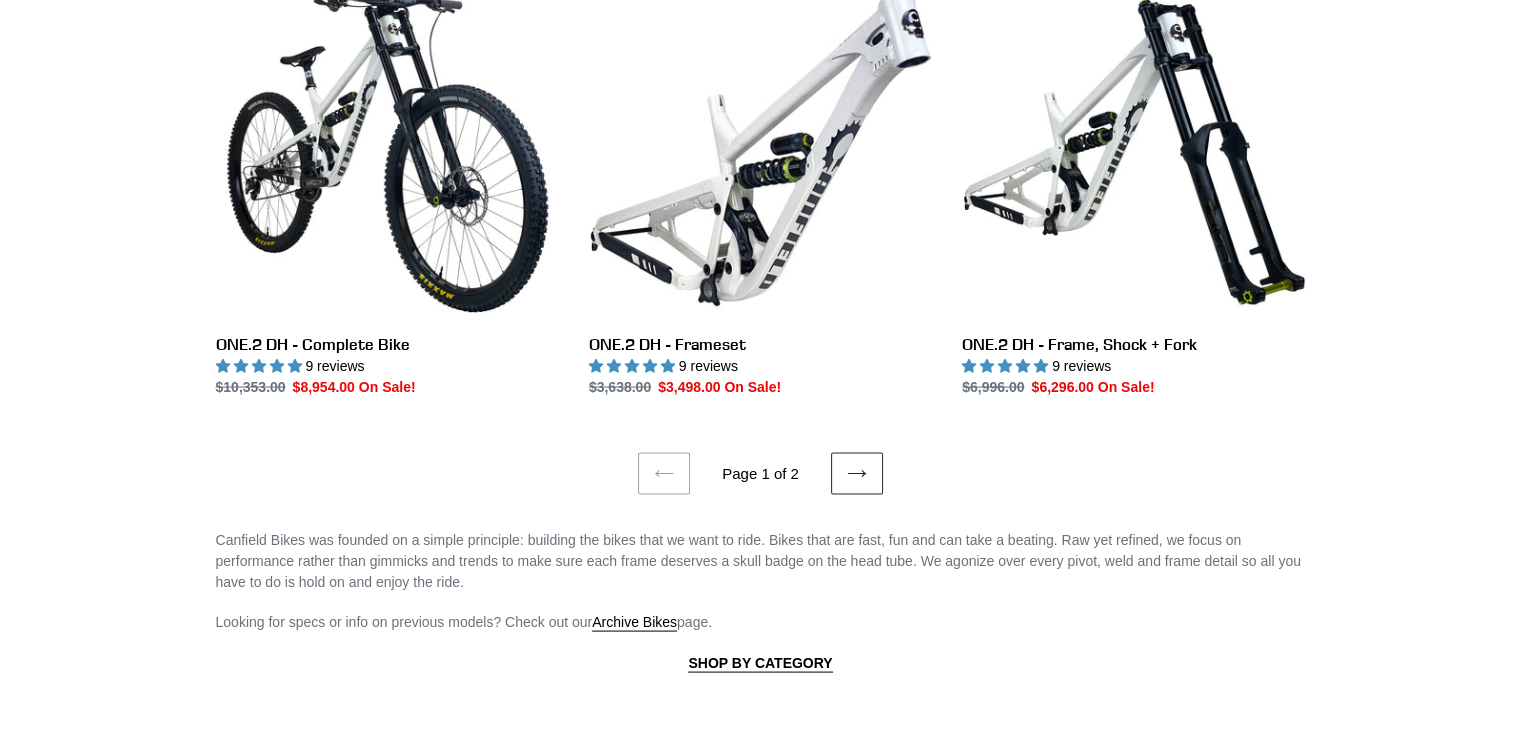 click on "Next page" at bounding box center (857, 473) 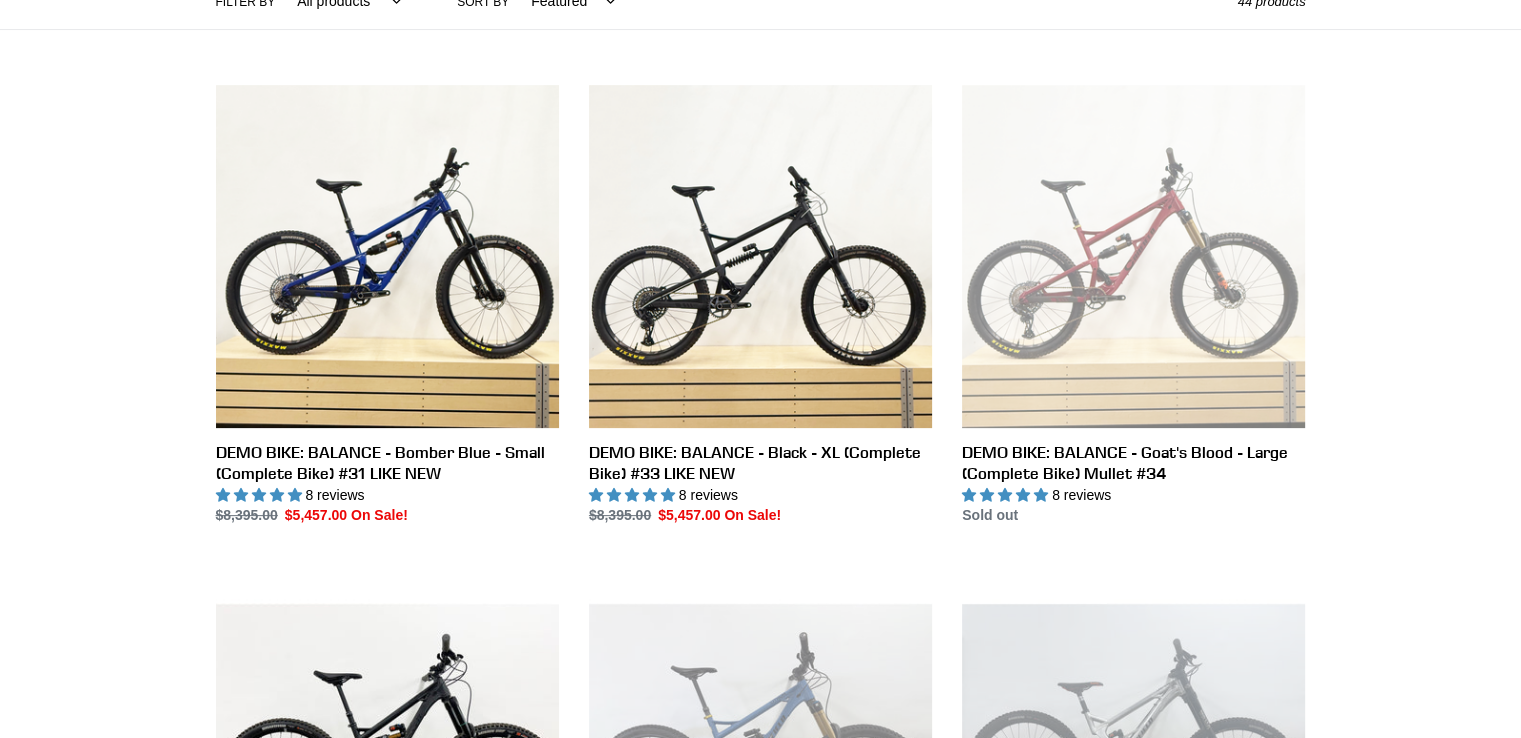scroll, scrollTop: 500, scrollLeft: 0, axis: vertical 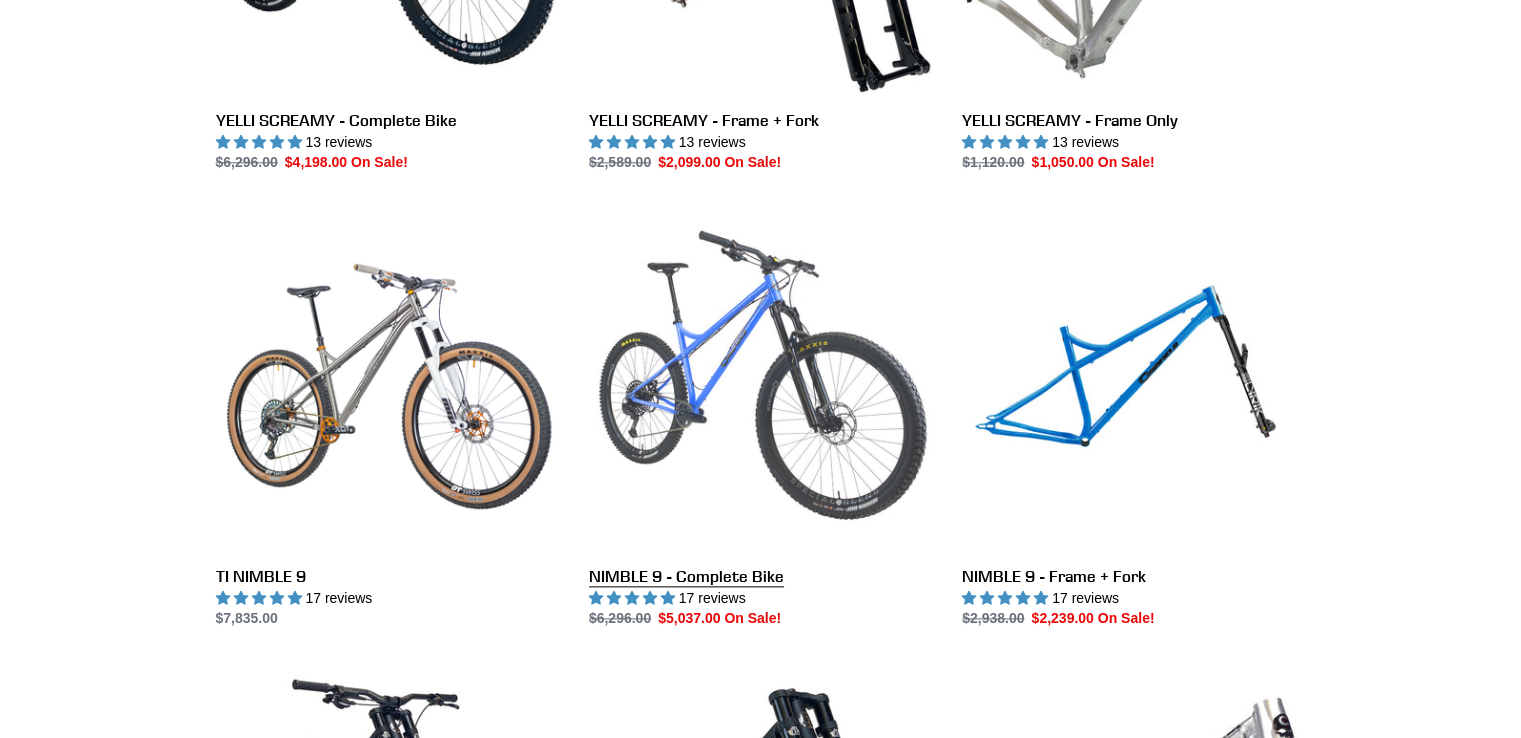 click on "NIMBLE 9 - Complete Bike" at bounding box center (760, 418) 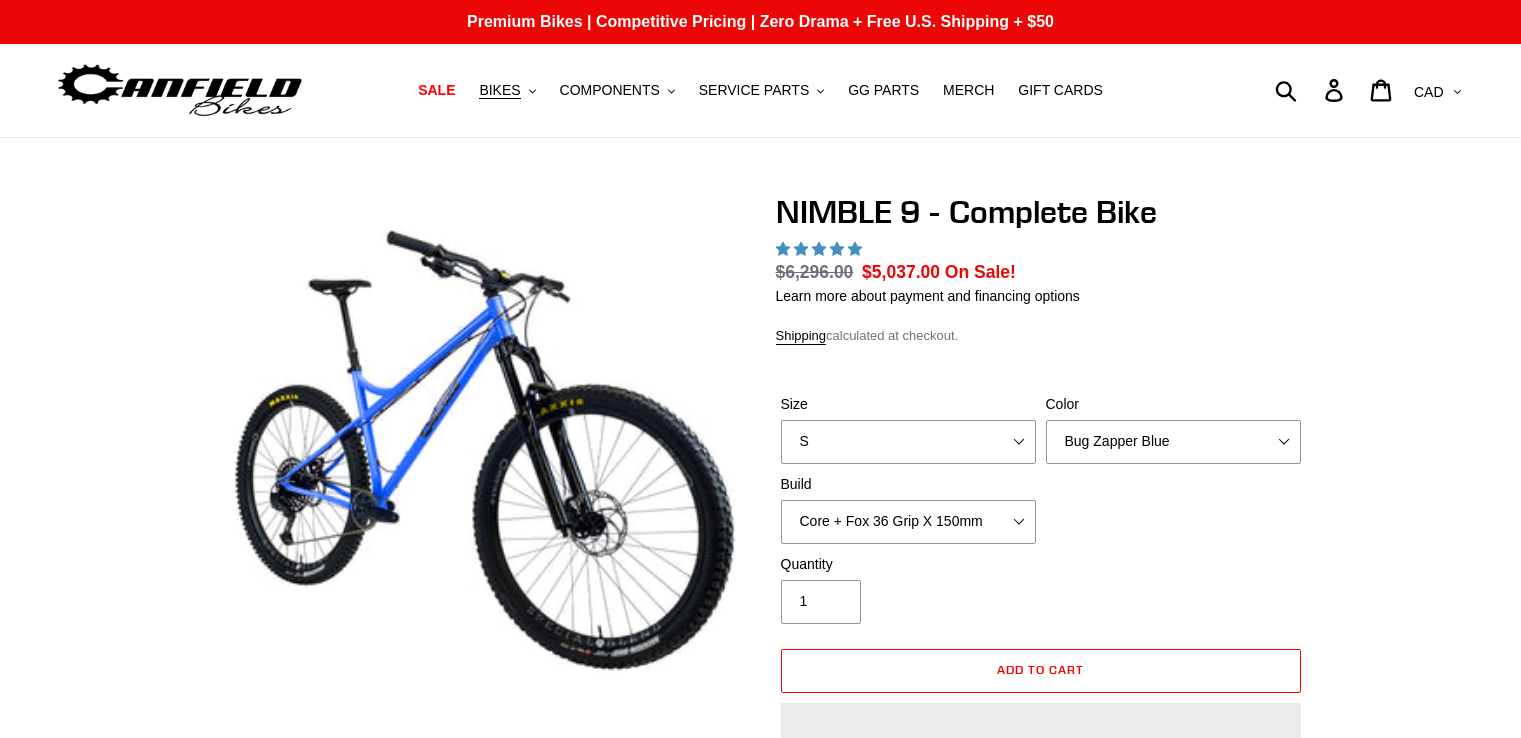 scroll, scrollTop: 0, scrollLeft: 0, axis: both 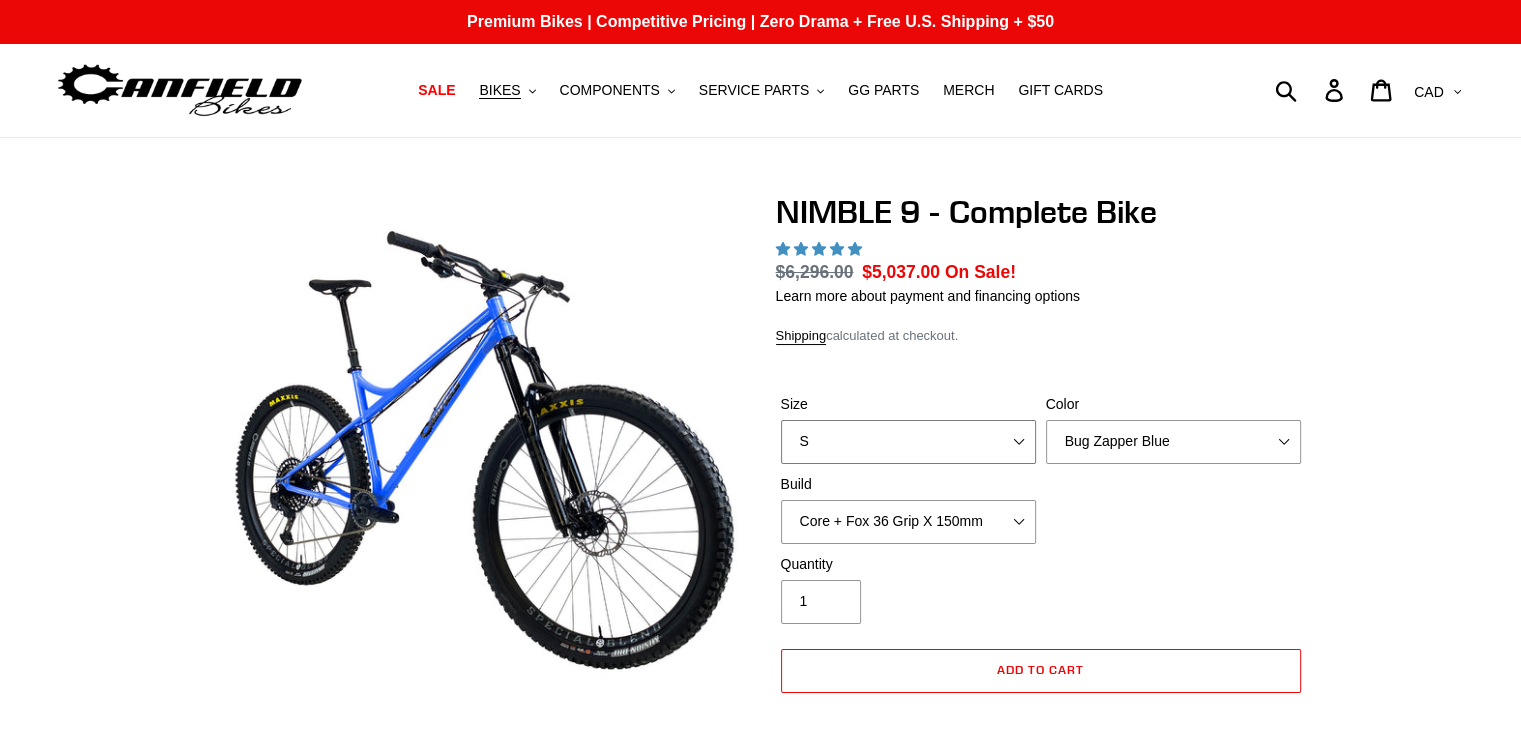 click on "S
M
L
XL" at bounding box center [908, 442] 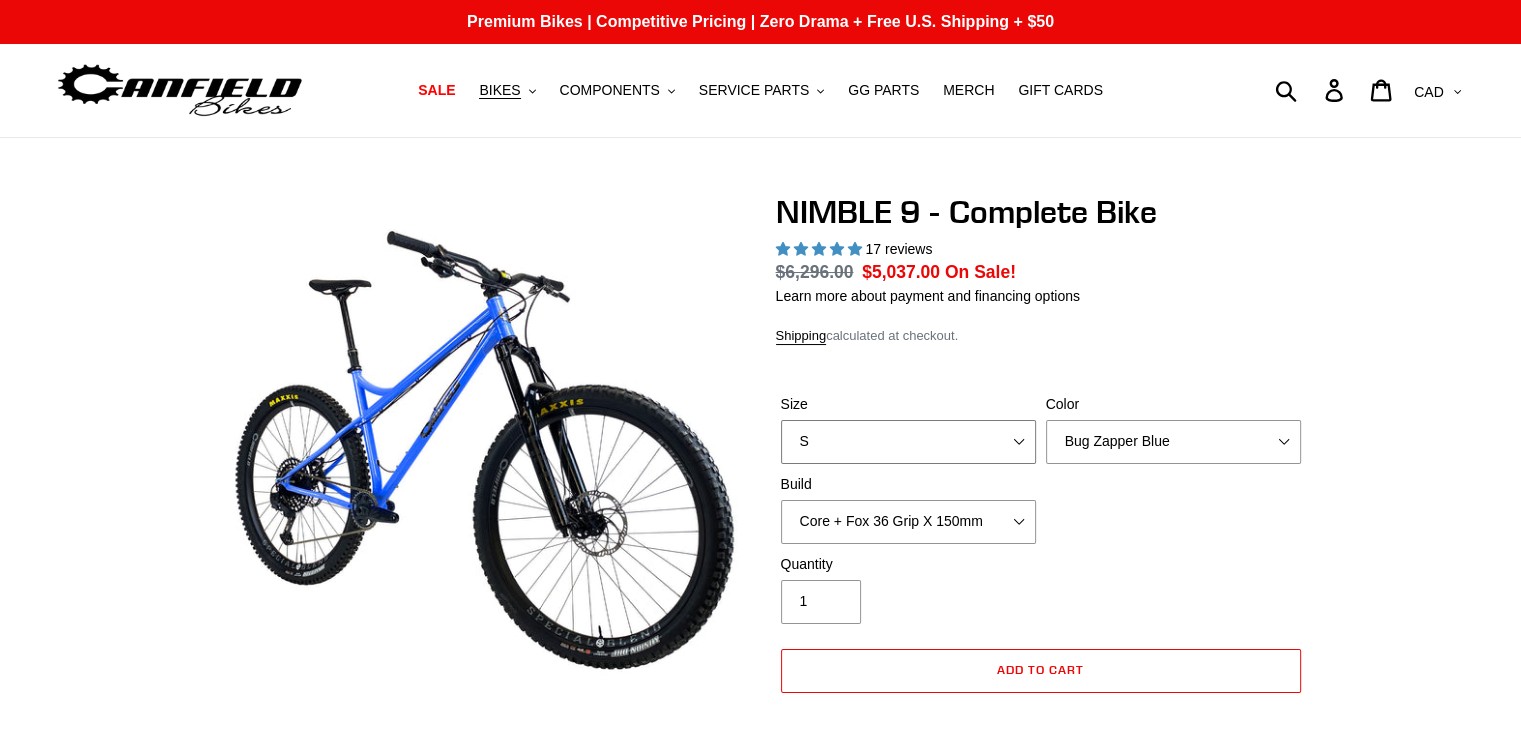 scroll, scrollTop: 0, scrollLeft: 0, axis: both 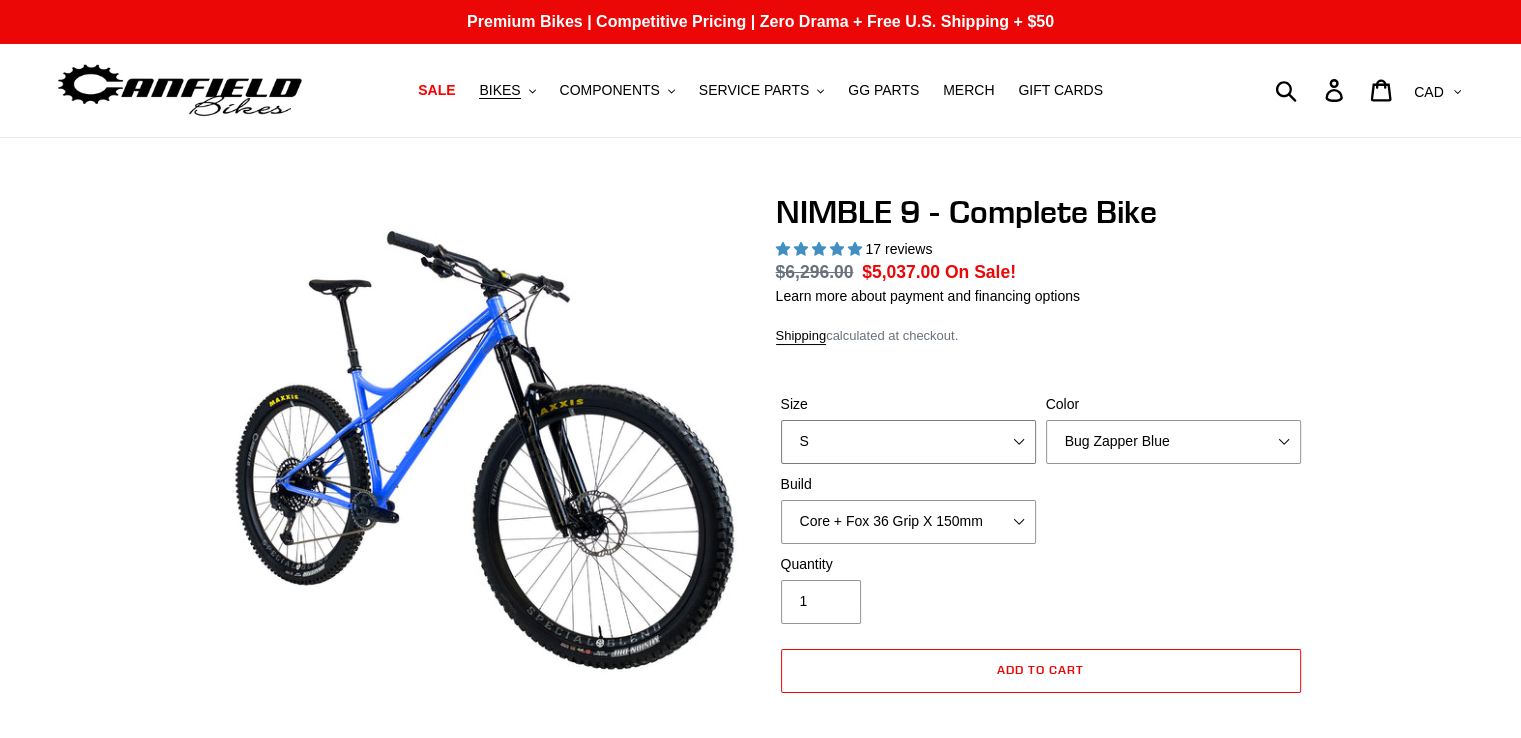 select on "XL" 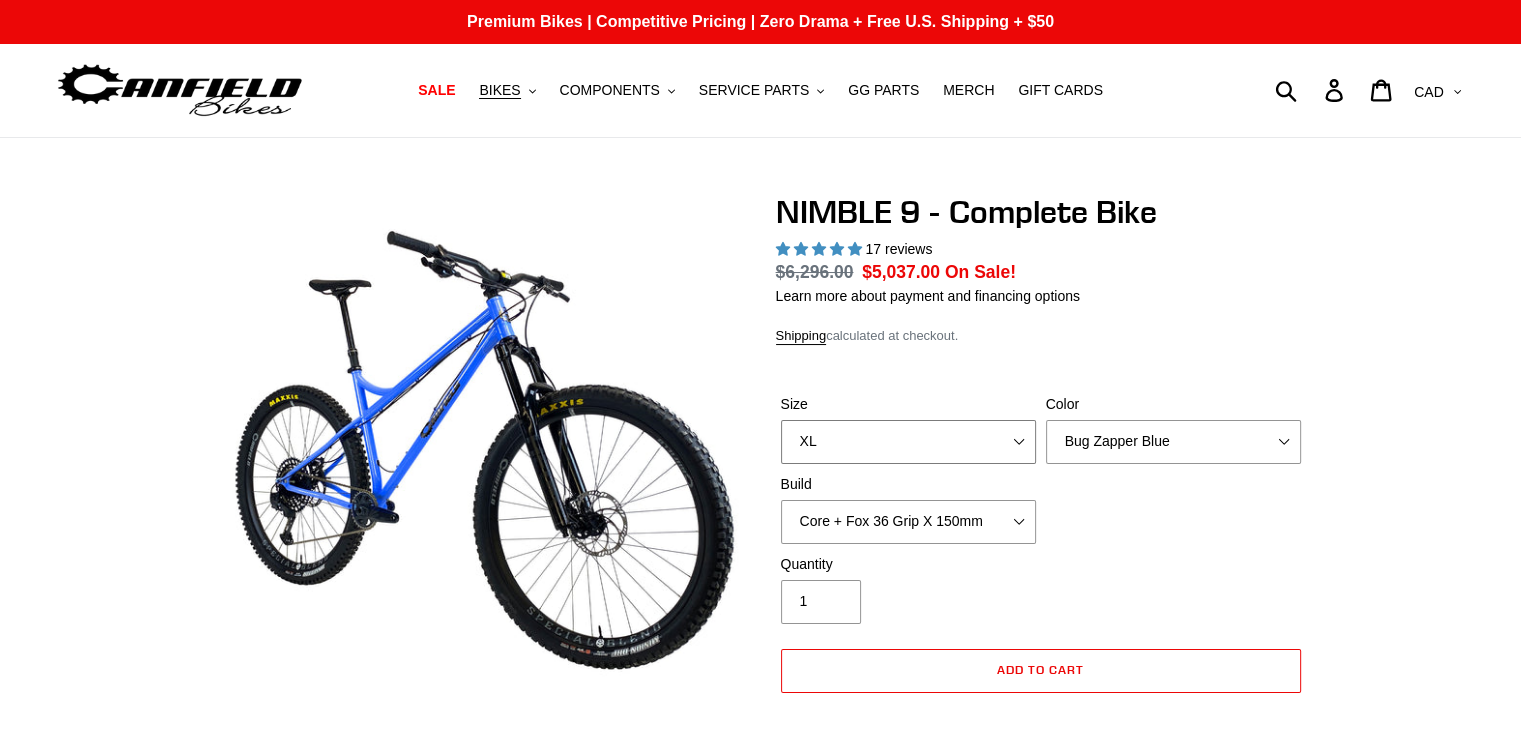 click on "S
M
L
XL" at bounding box center (908, 442) 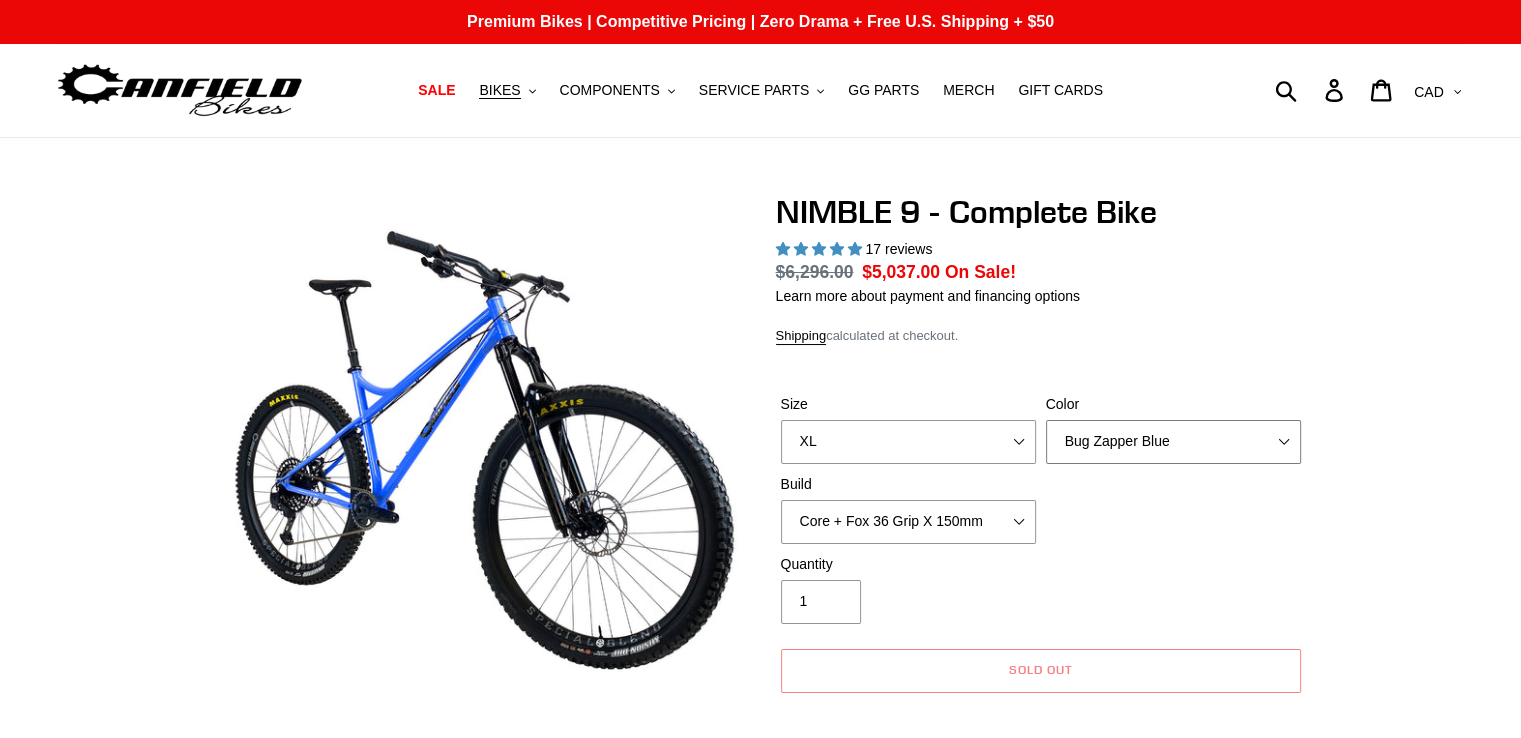 click on "Bug Zapper Blue
Purple Haze - Sold Out
Galaxy Black" at bounding box center [1173, 442] 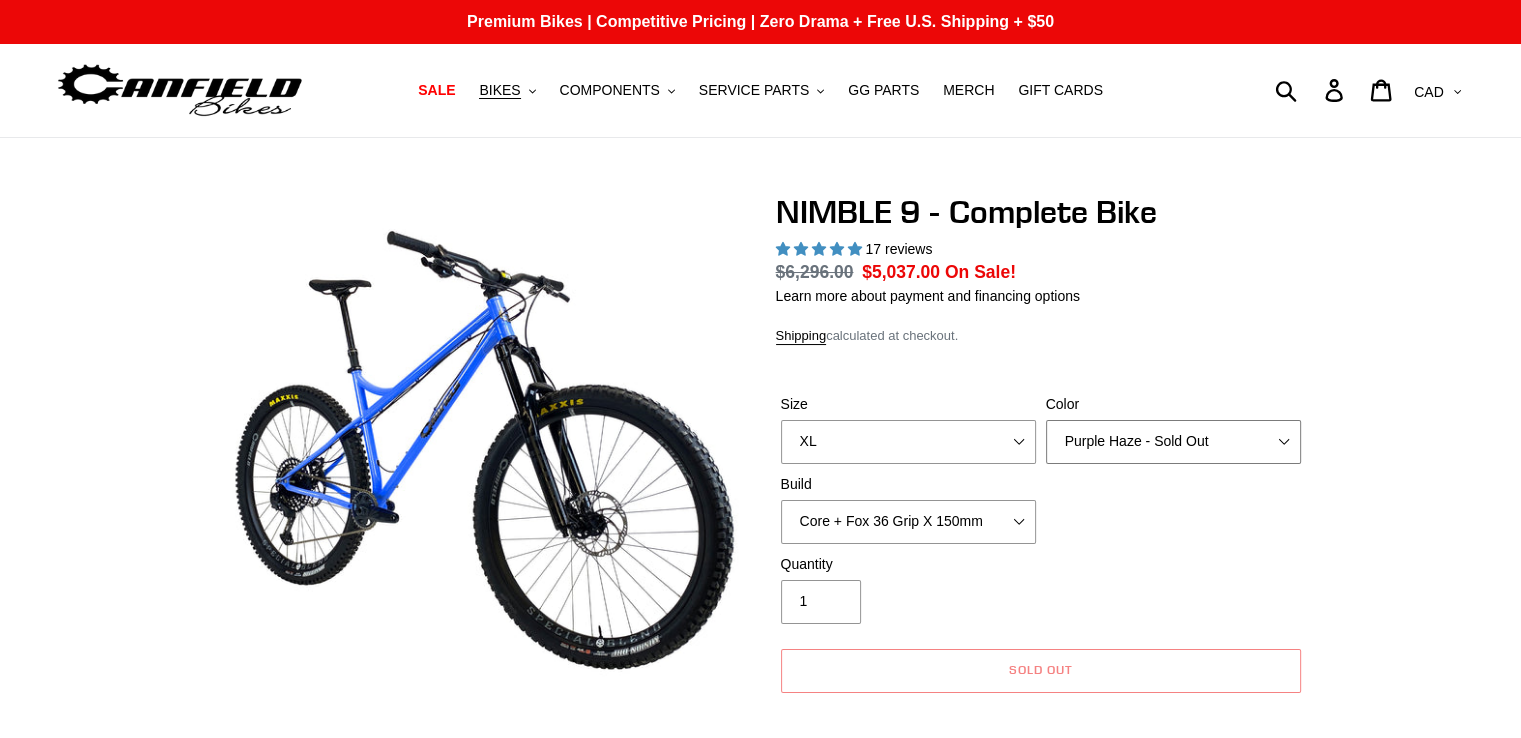 click on "Bug Zapper Blue
Purple Haze - Sold Out
Galaxy Black" at bounding box center [1173, 442] 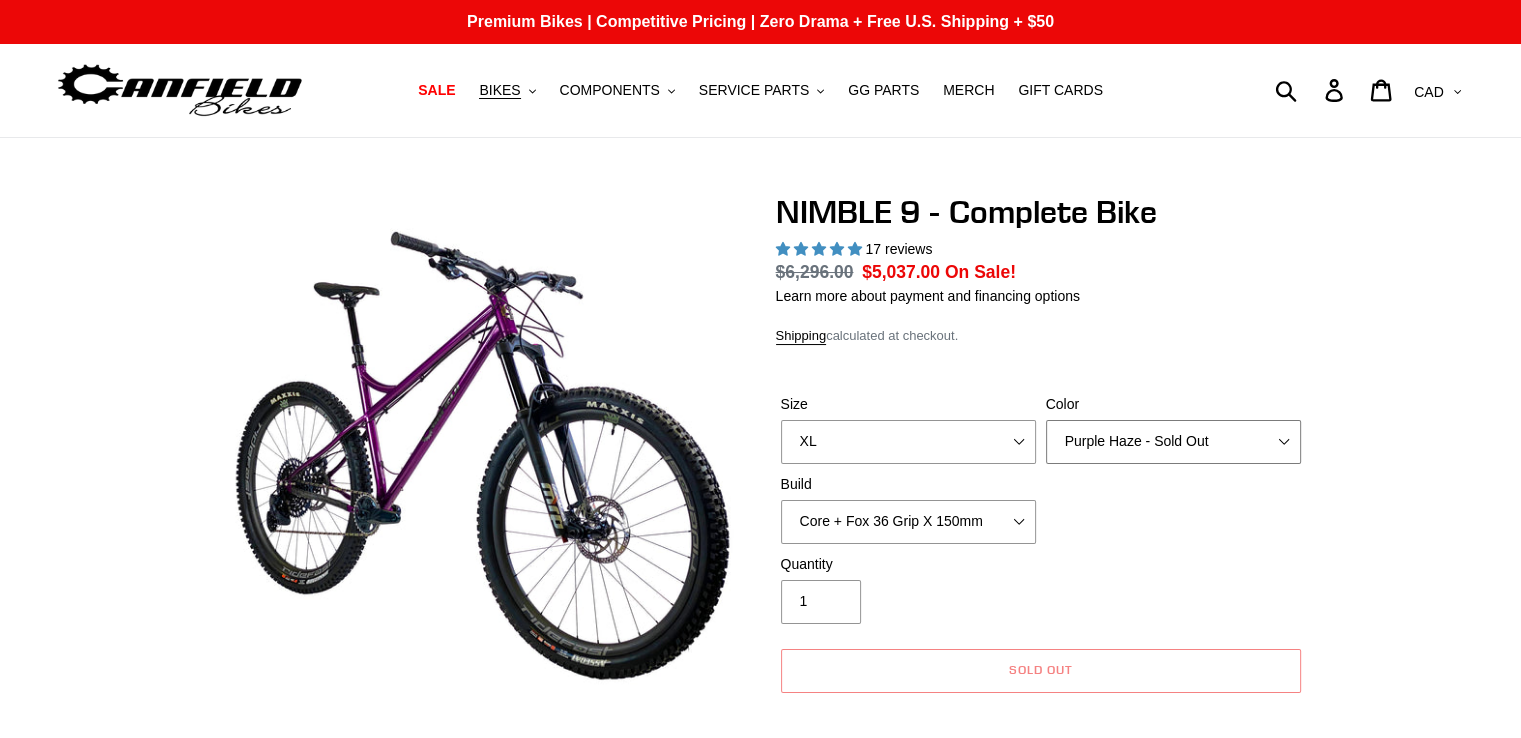 click on "Bug Zapper Blue
Purple Haze - Sold Out
Galaxy Black" at bounding box center (1173, 442) 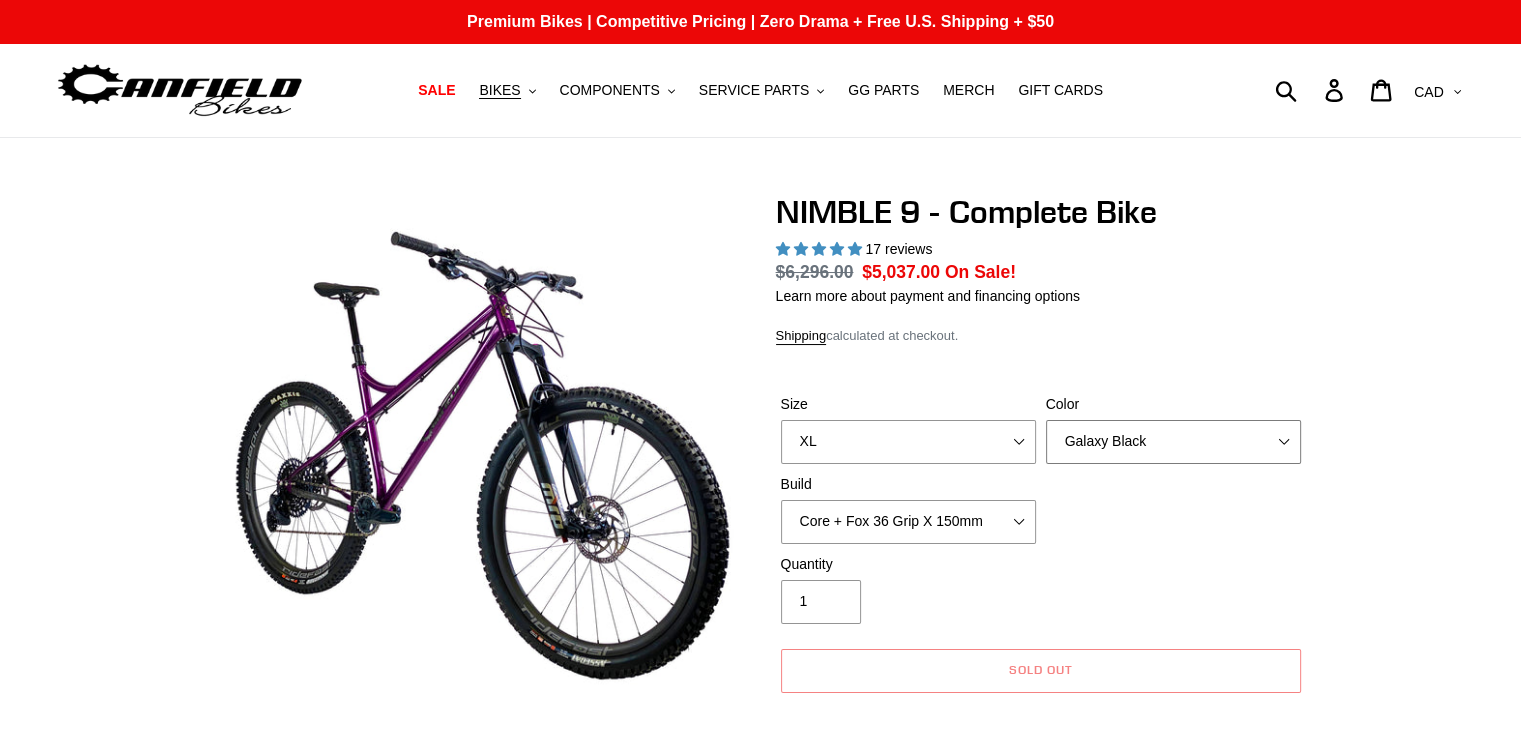 click on "Bug Zapper Blue
Purple Haze - Sold Out
Galaxy Black" at bounding box center (1173, 442) 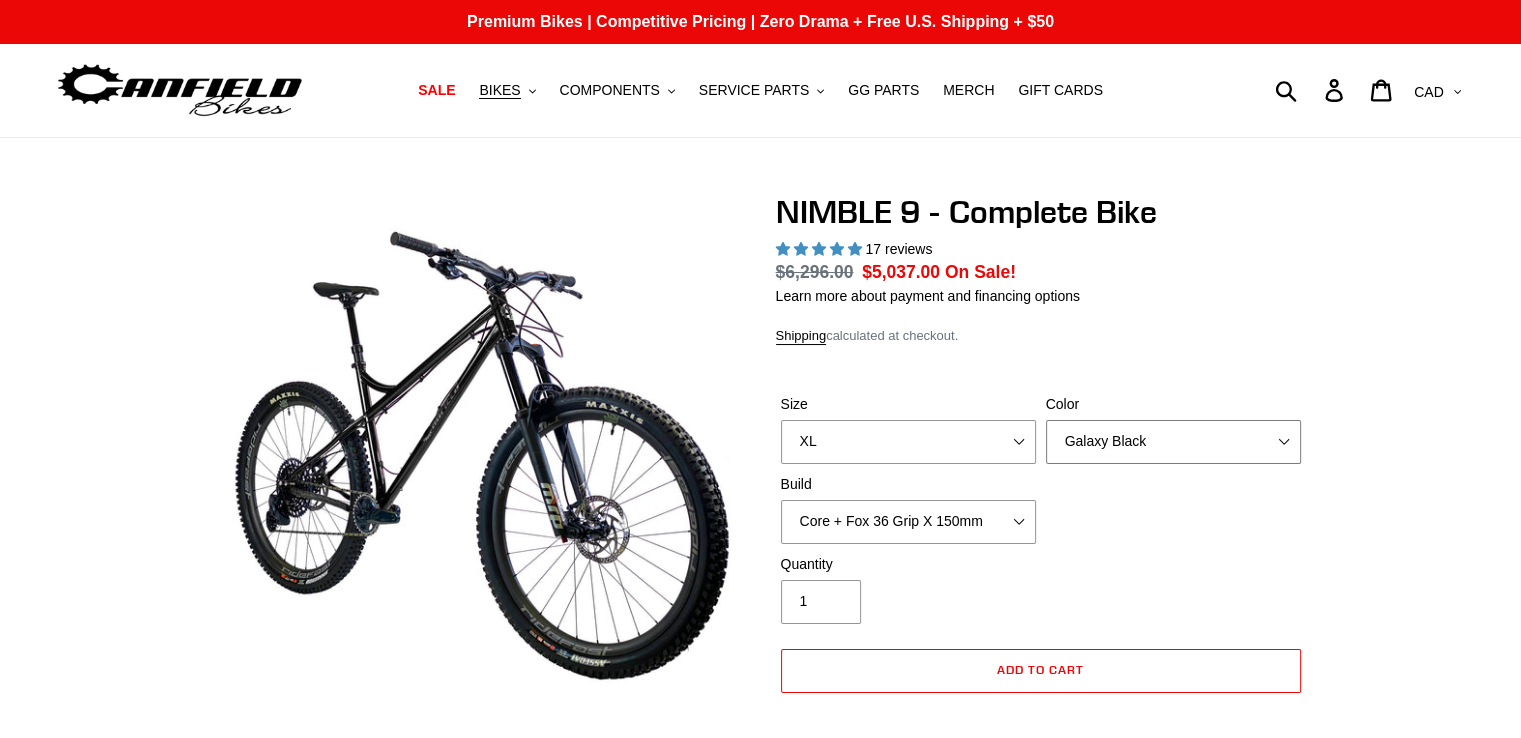 click on "Bug Zapper Blue
Purple Haze - Sold Out
Galaxy Black" at bounding box center [1173, 442] 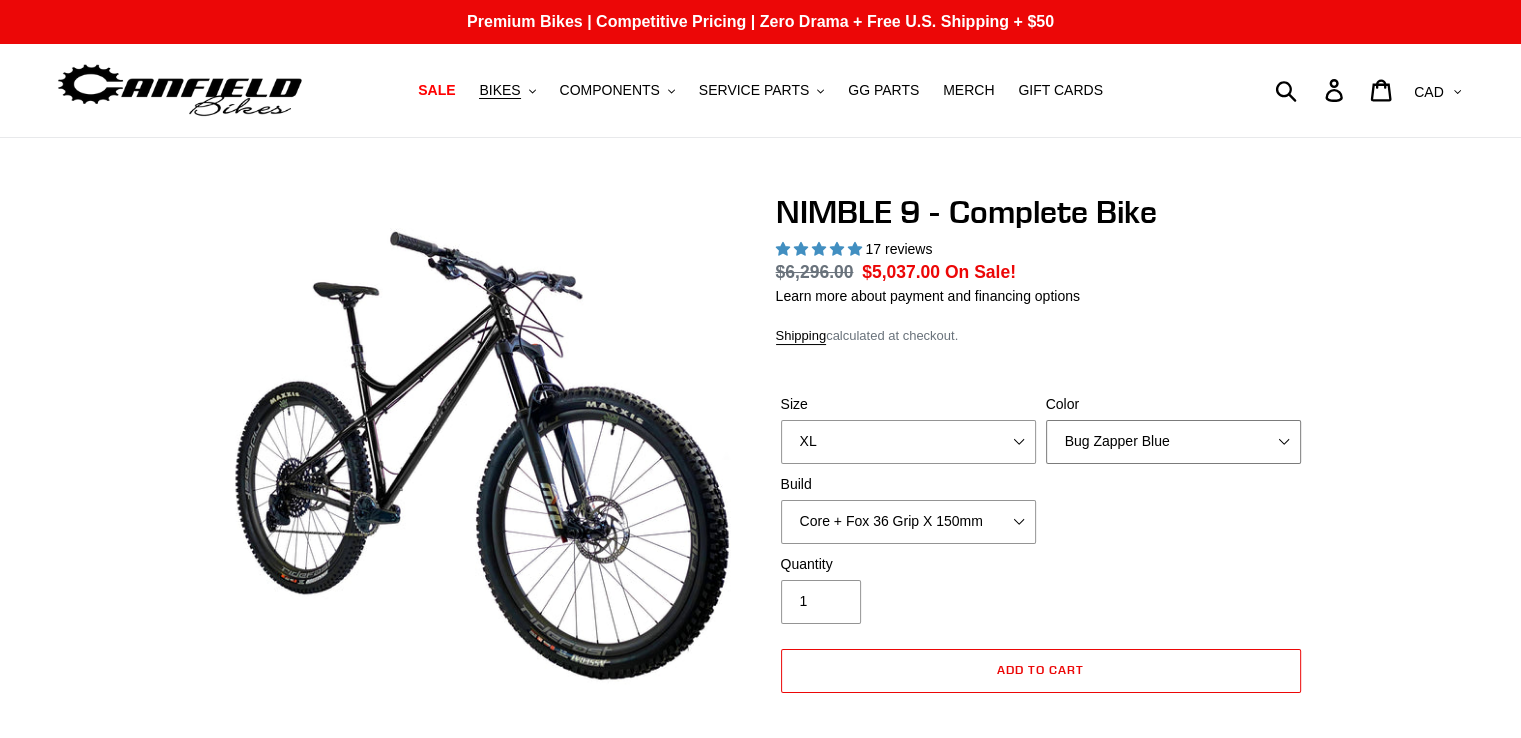 click on "Bug Zapper Blue
Purple Haze - Sold Out
Galaxy Black" at bounding box center [1173, 442] 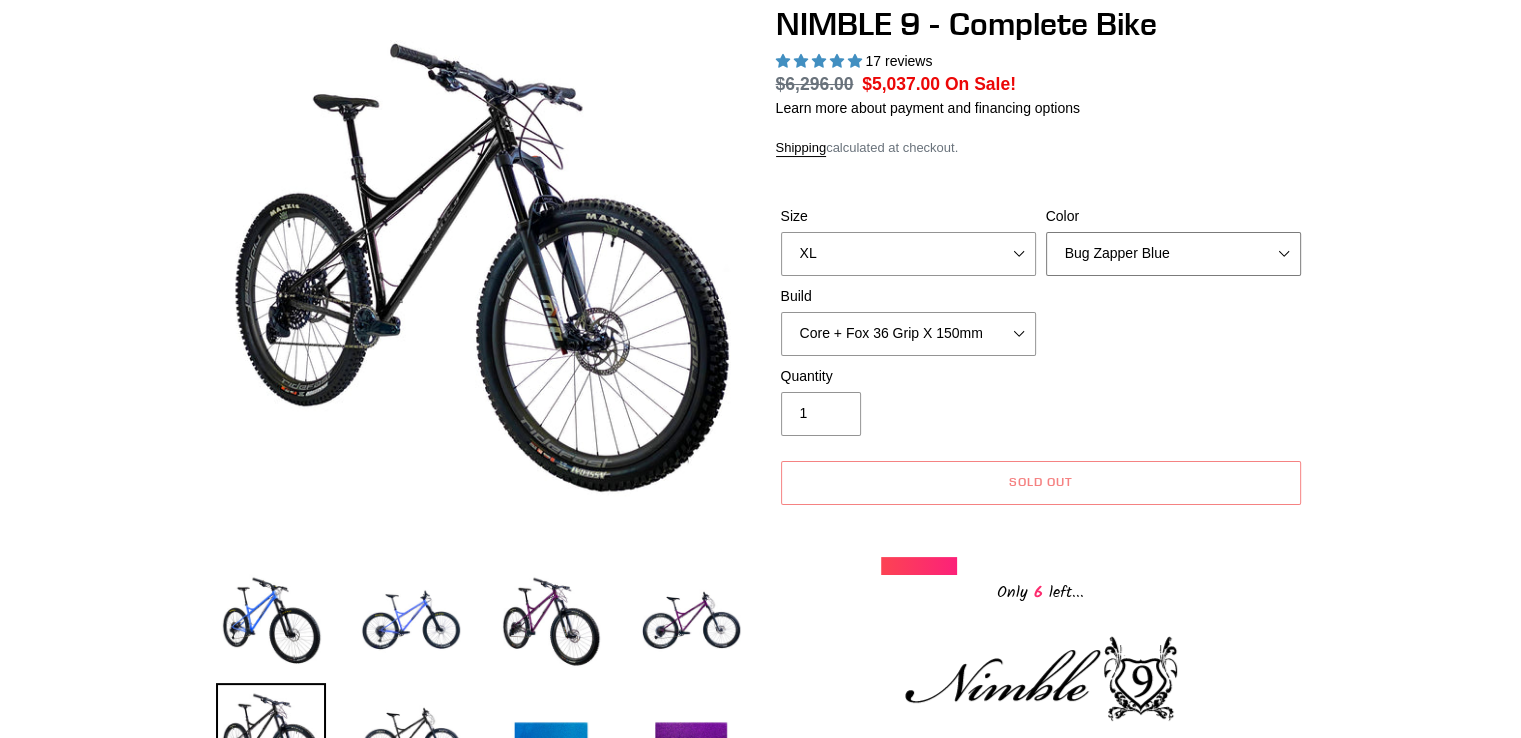 scroll, scrollTop: 200, scrollLeft: 0, axis: vertical 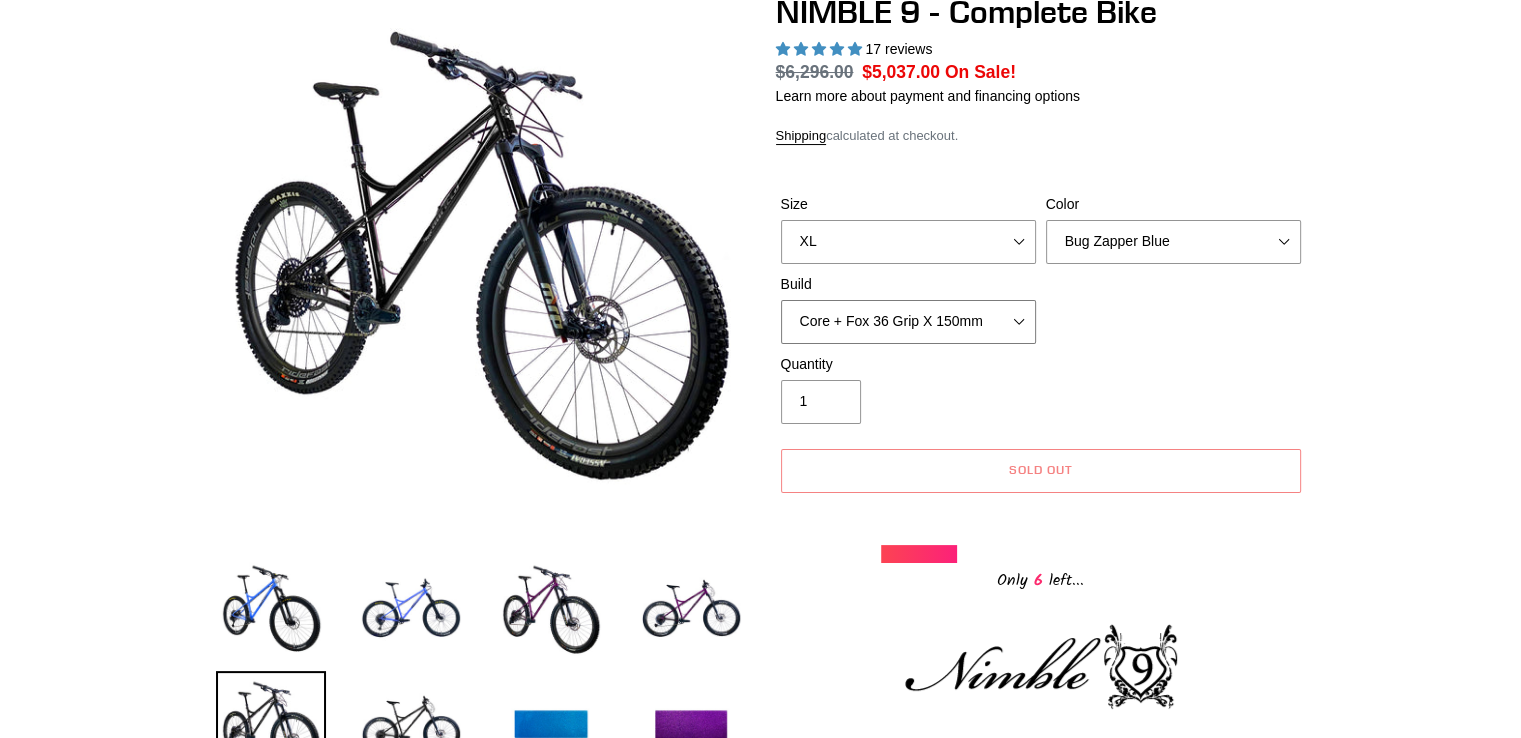 click on "Core + Fox 36 Grip X 150mm
Pro  + Fox 36 Grip X 150mm
Core + RockShox Lyrik Ultimate 150mm
Pro + RockShox Lyrik Ultimate 150mm" at bounding box center [908, 322] 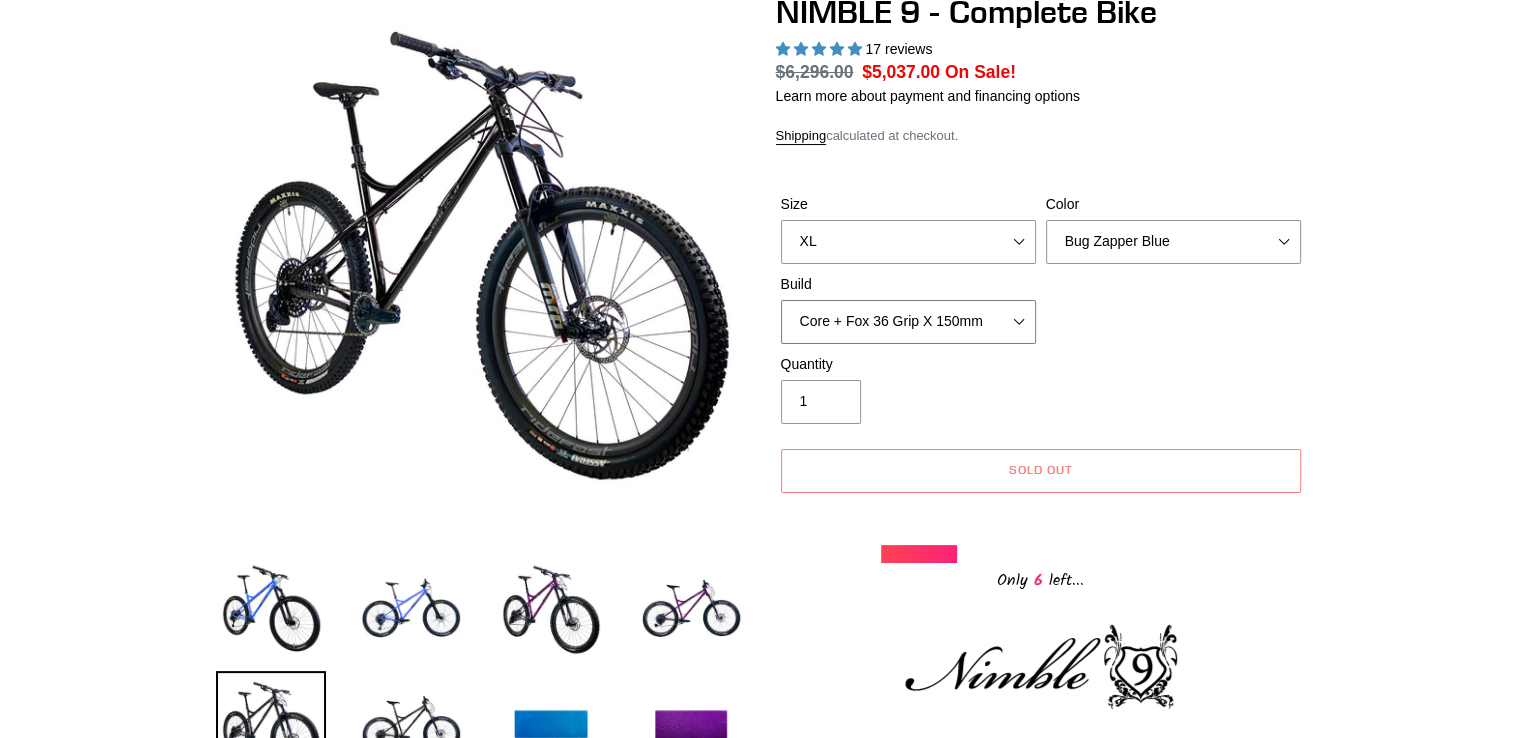 select on "Pro  + Fox 36 Grip X 150mm" 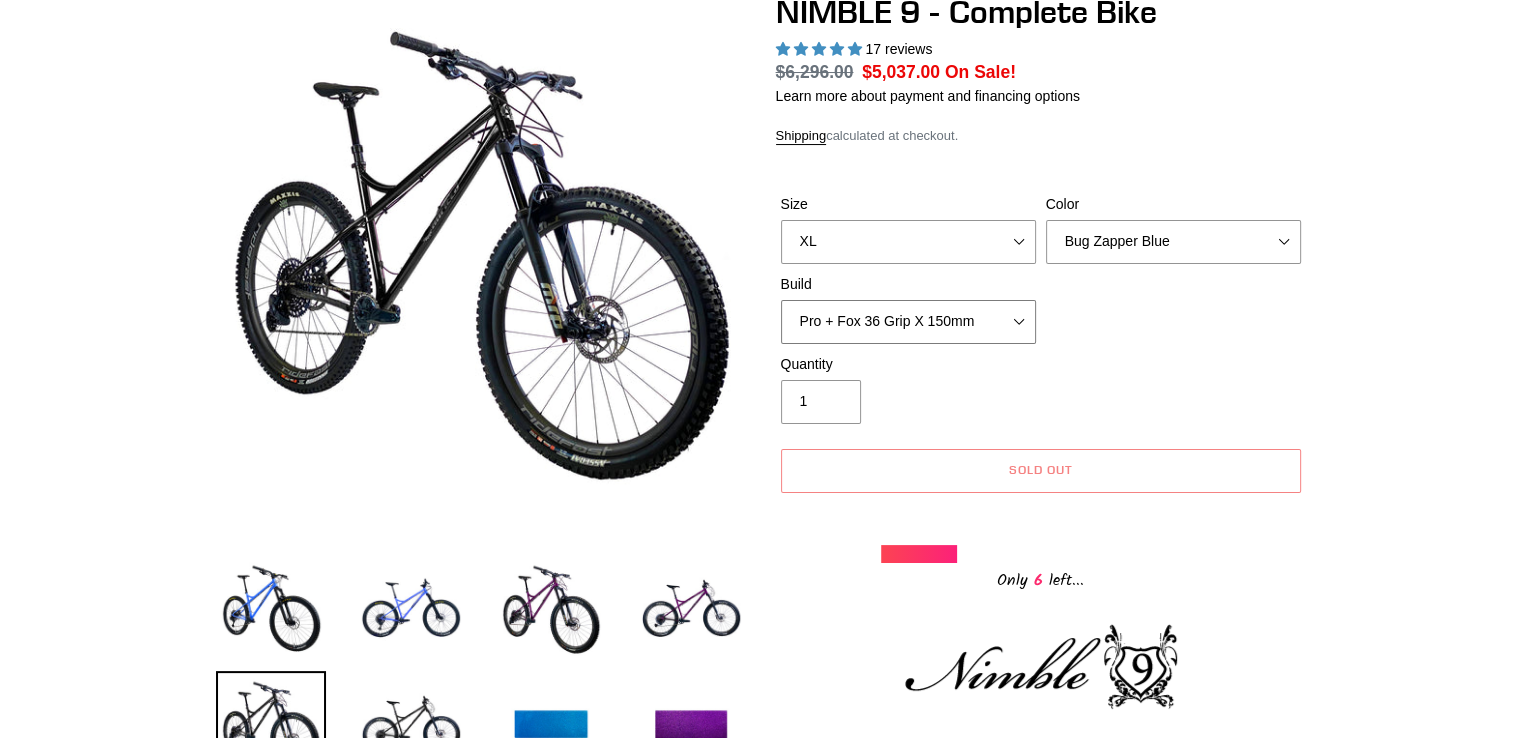 click on "Core + Fox 36 Grip X 150mm
Pro  + Fox 36 Grip X 150mm
Core + RockShox Lyrik Ultimate 150mm
Pro + RockShox Lyrik Ultimate 150mm" at bounding box center (908, 322) 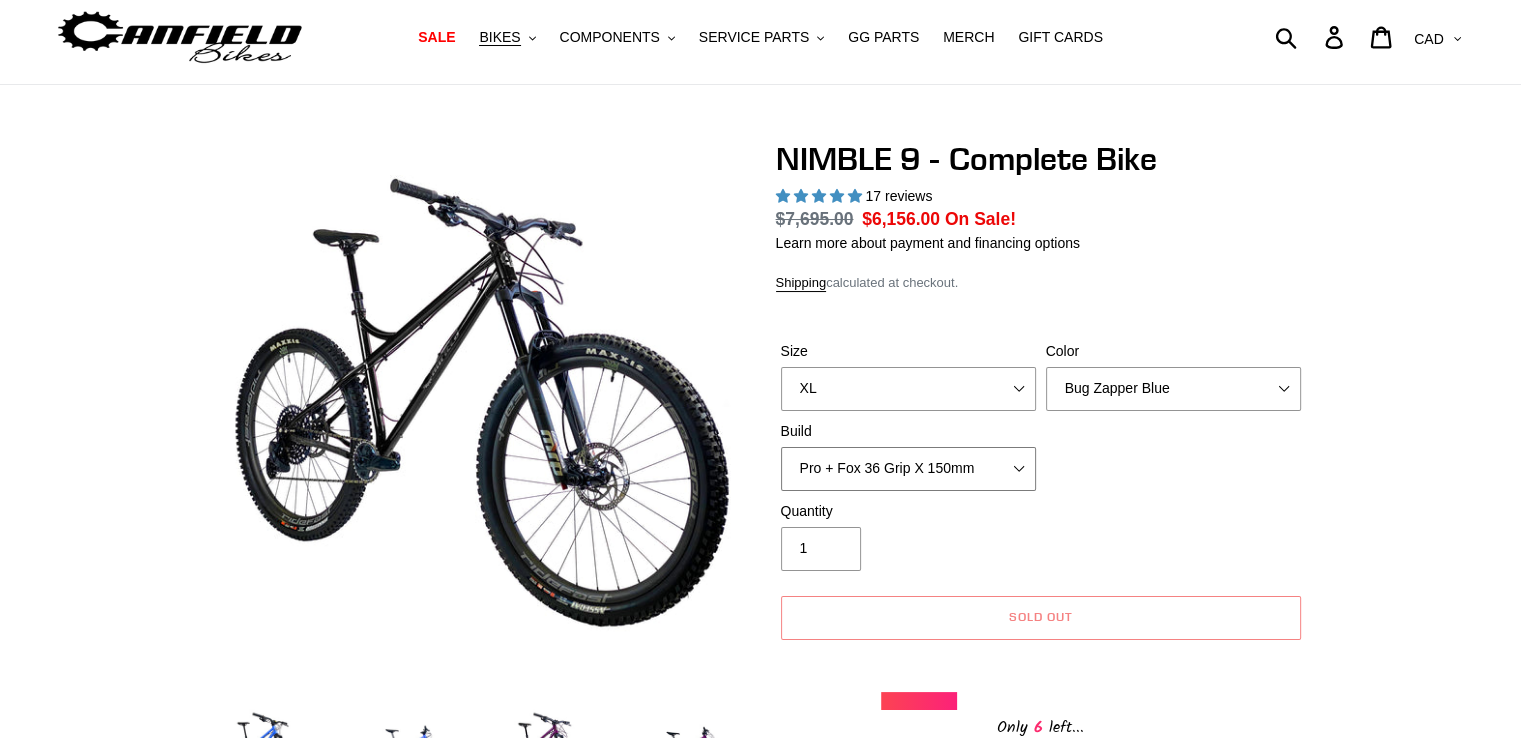 scroll, scrollTop: 0, scrollLeft: 0, axis: both 